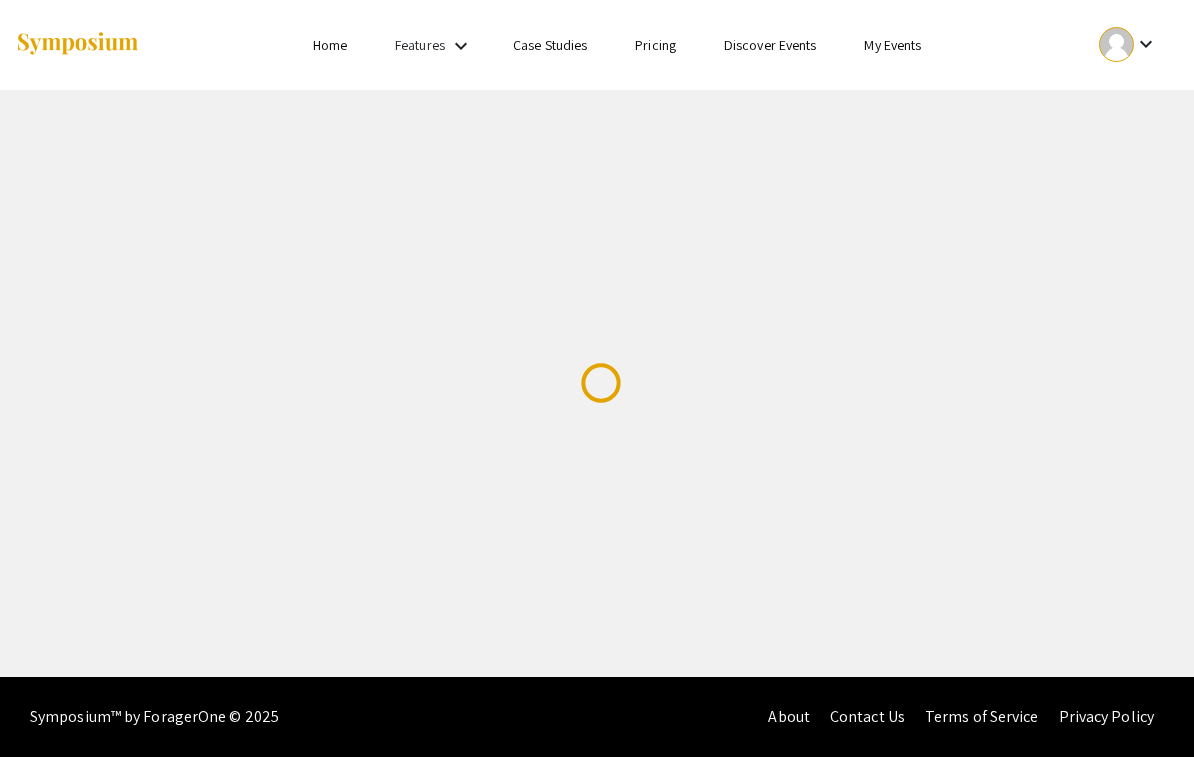 scroll, scrollTop: 0, scrollLeft: 0, axis: both 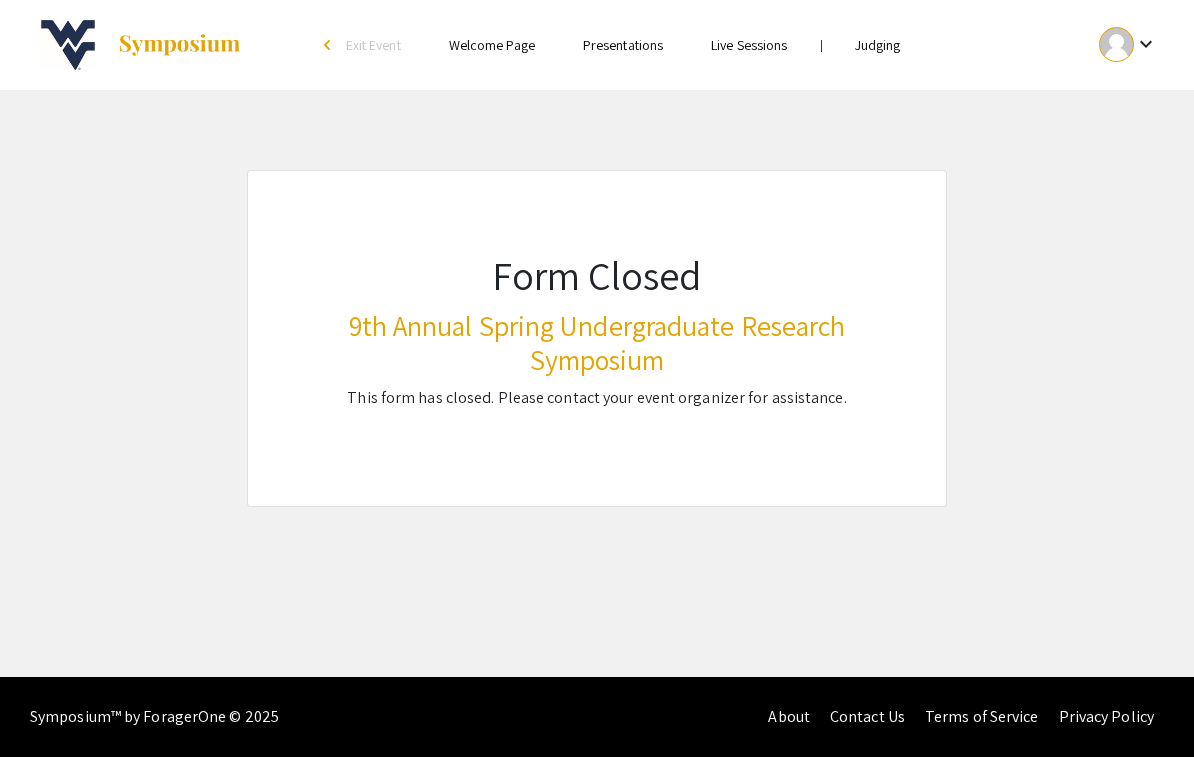 click on "Presentations" at bounding box center (623, 45) 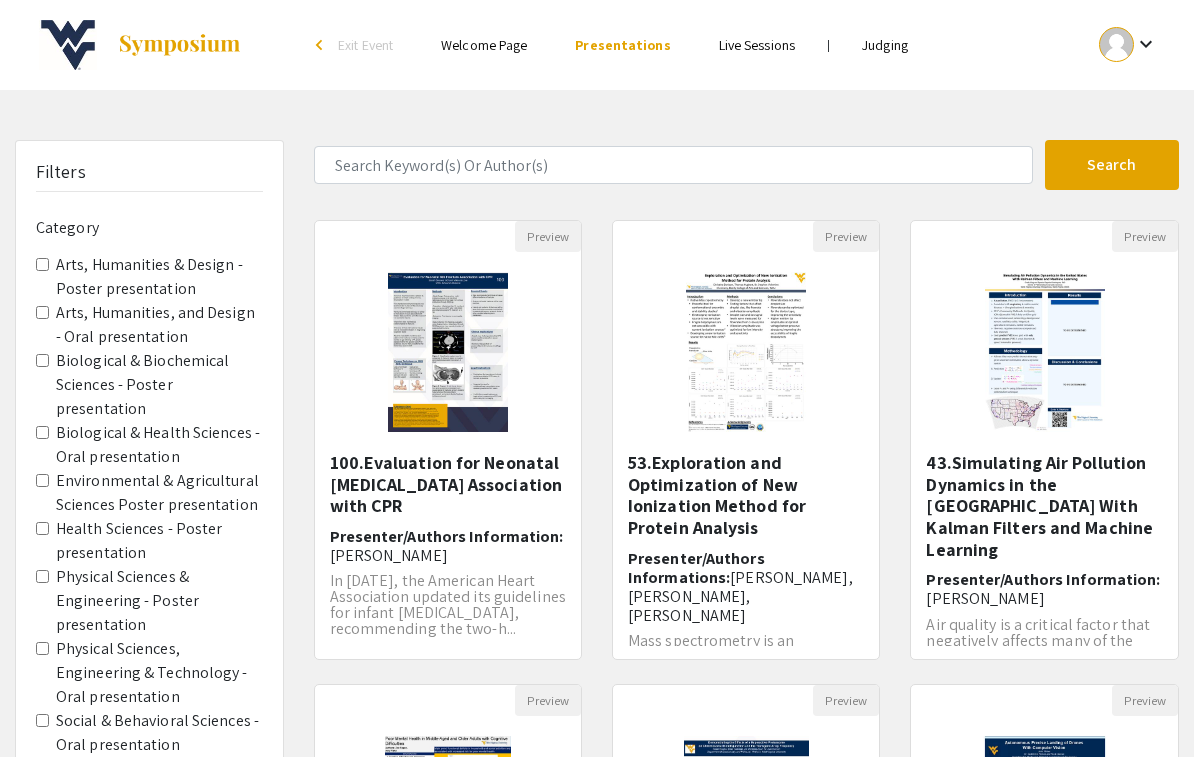 click at bounding box center (1116, 44) 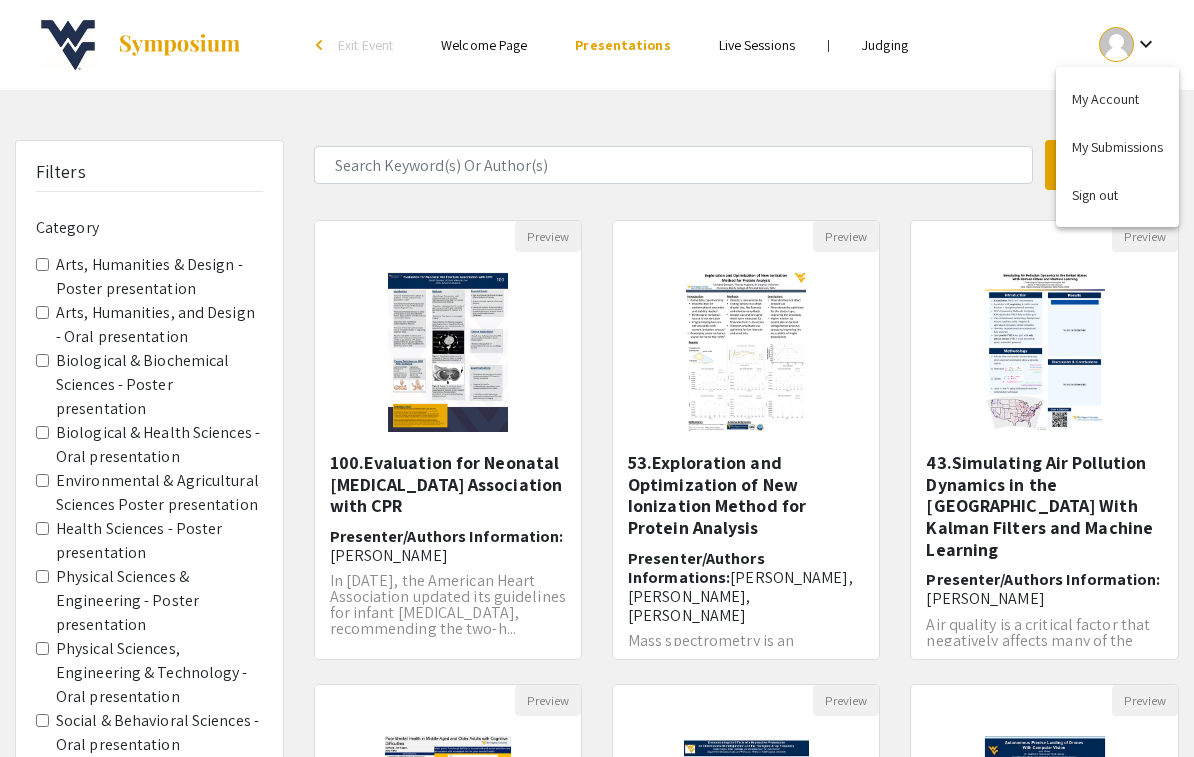 click at bounding box center (597, 378) 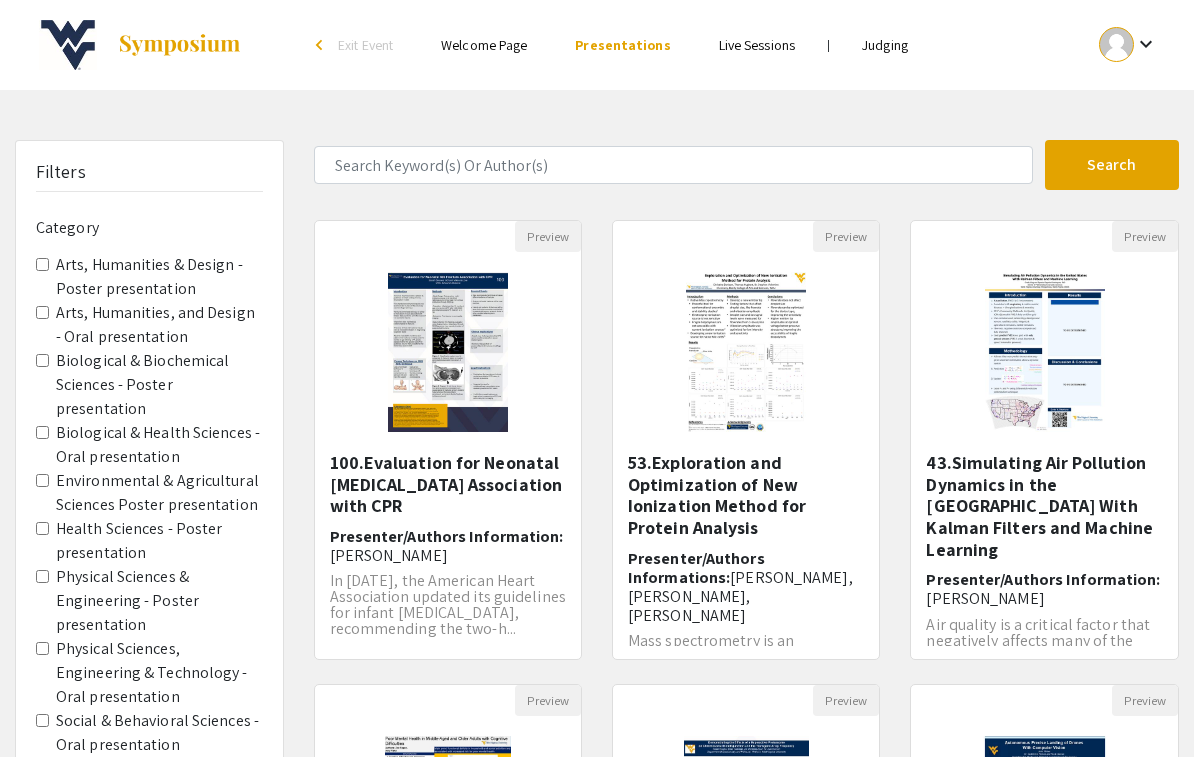 click on "arrow_back_ios" at bounding box center [322, 45] 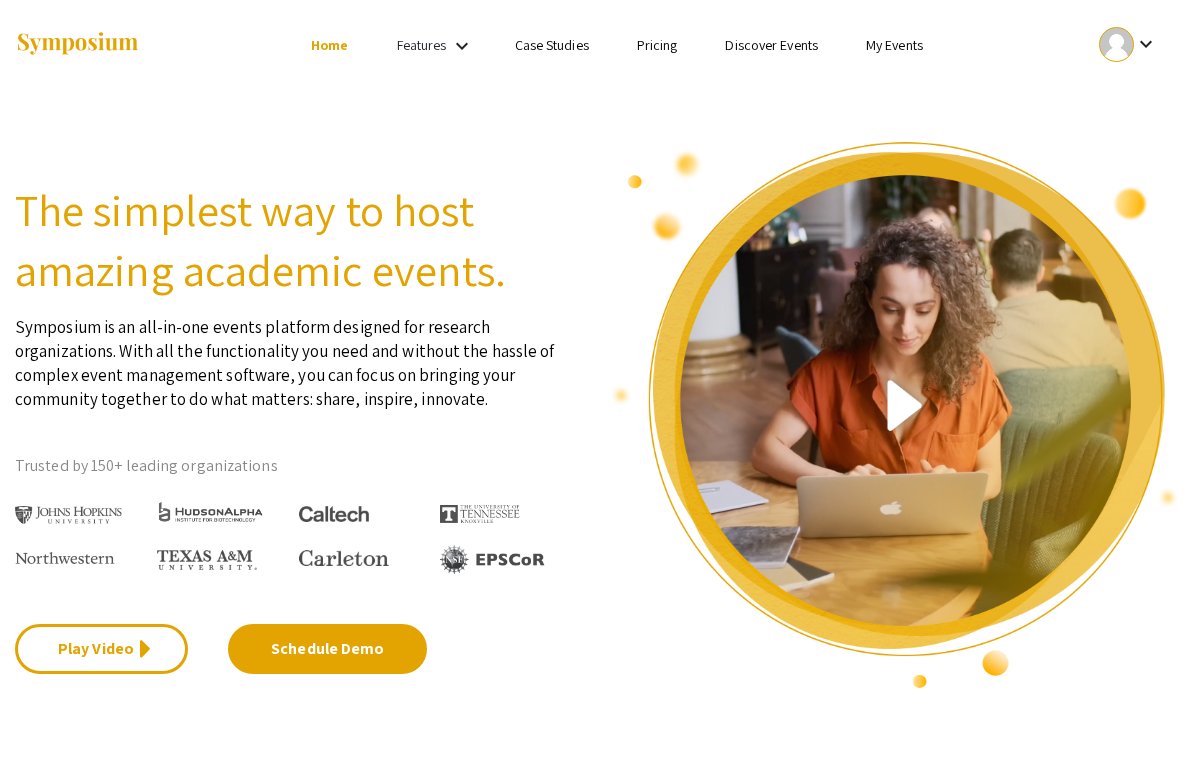 click on "keyboard_arrow_down" at bounding box center (987, 45) 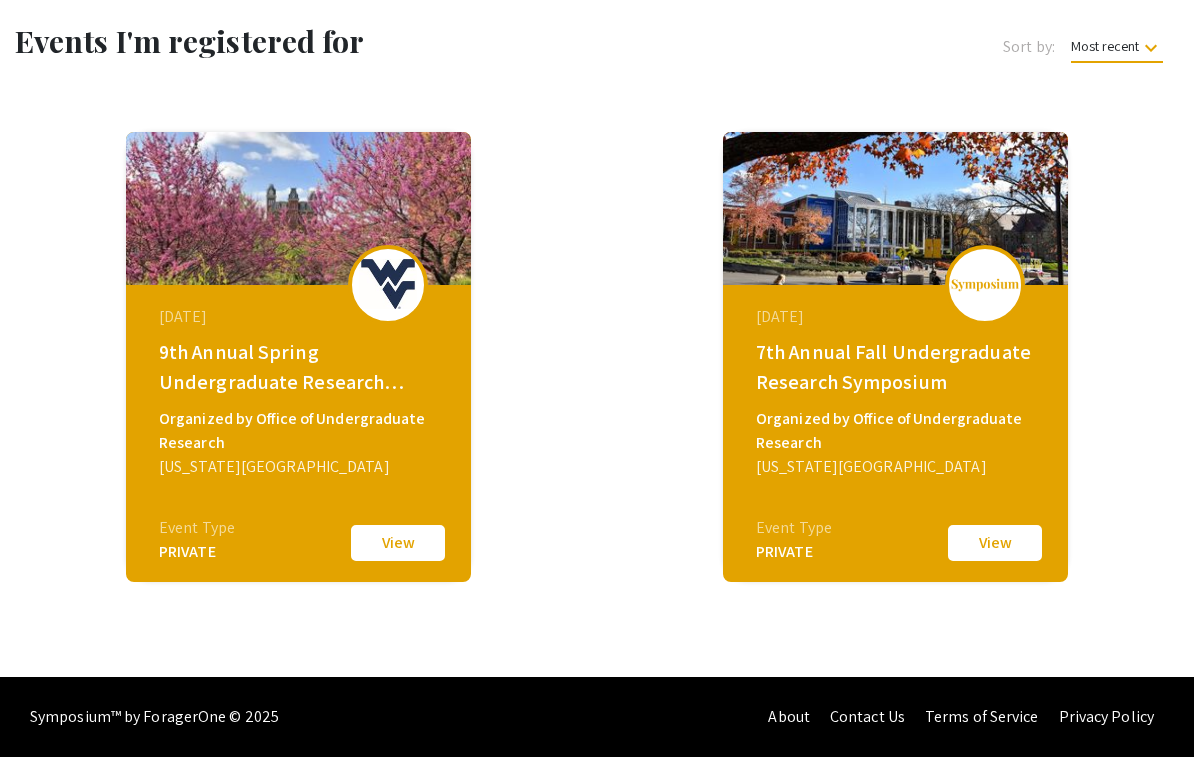 scroll, scrollTop: 0, scrollLeft: 0, axis: both 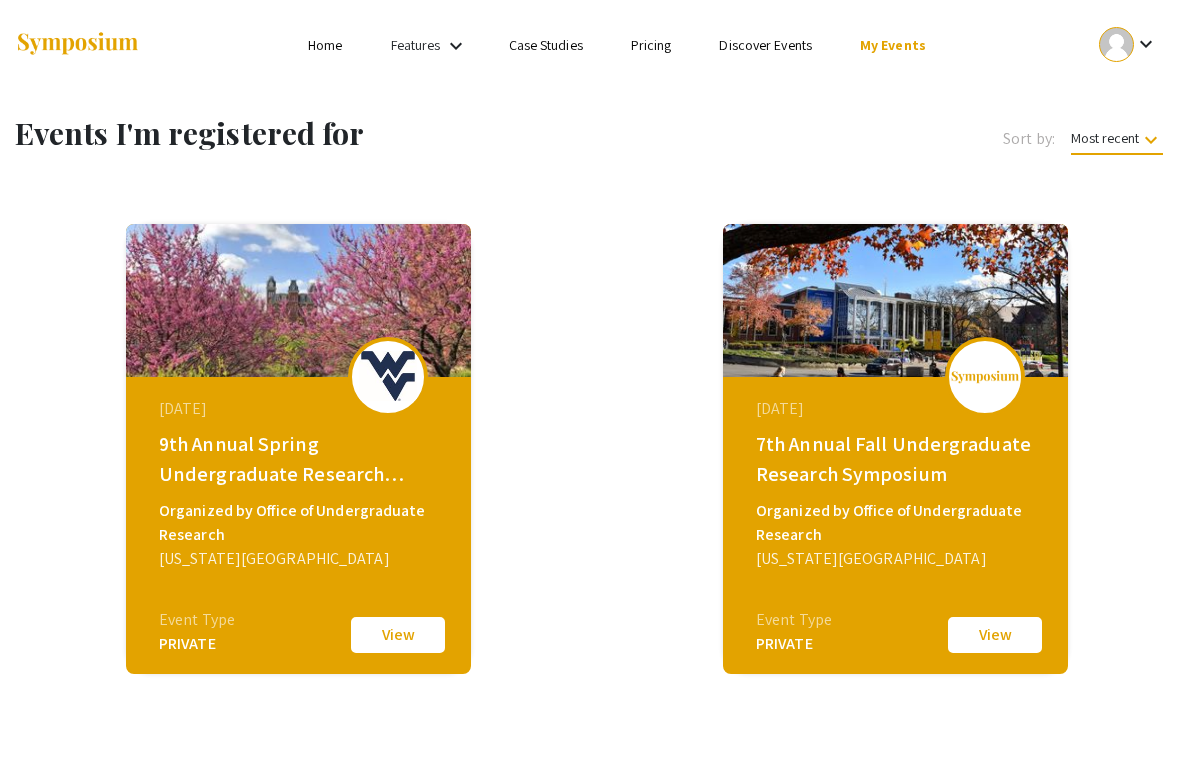 click at bounding box center [1116, 44] 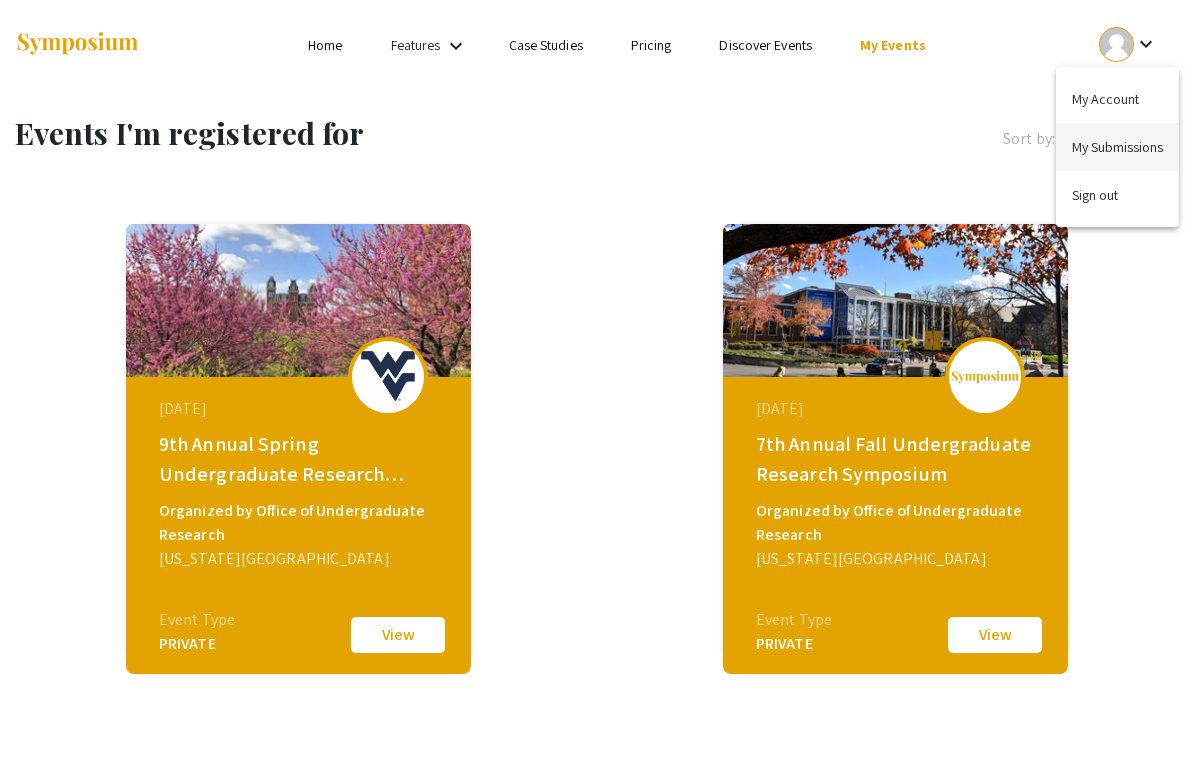 click on "My Submissions" at bounding box center [1117, 147] 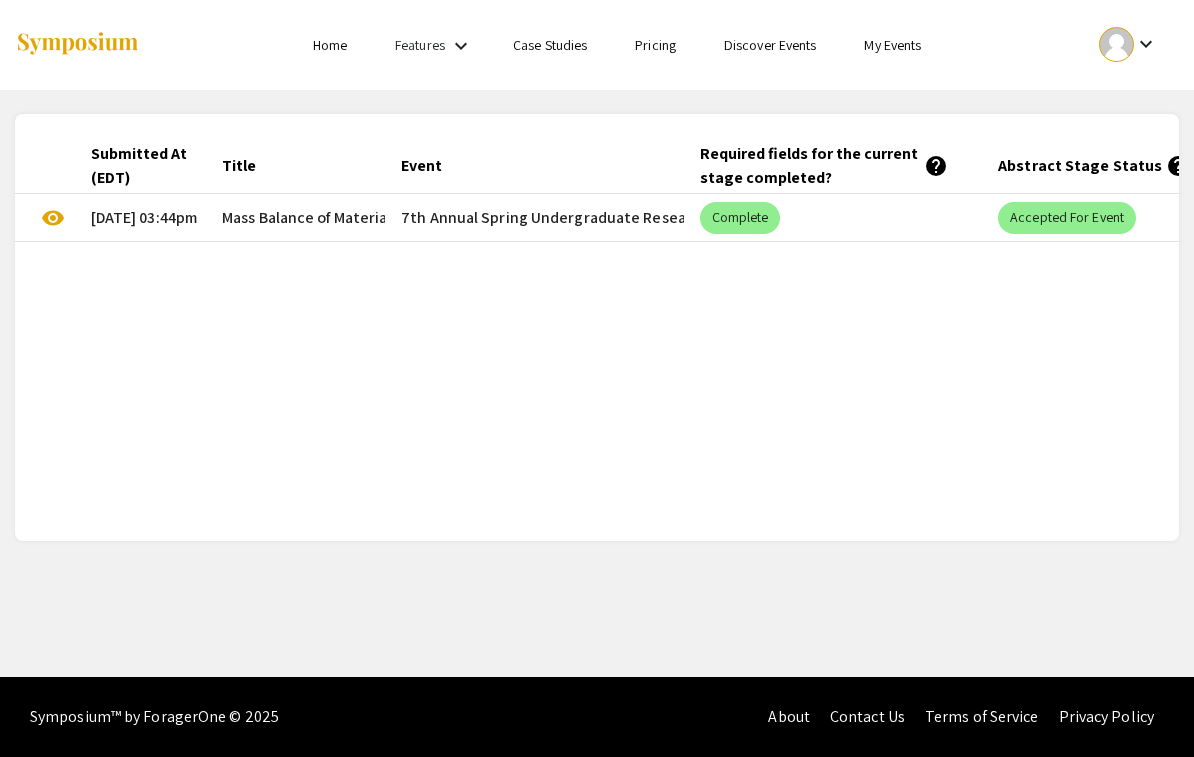 click on "Mass Balance of Materials Recovered from Mealworms (Tenebrio [PERSON_NAME]) Extracted by a pH-Shift Process" at bounding box center (619, 218) 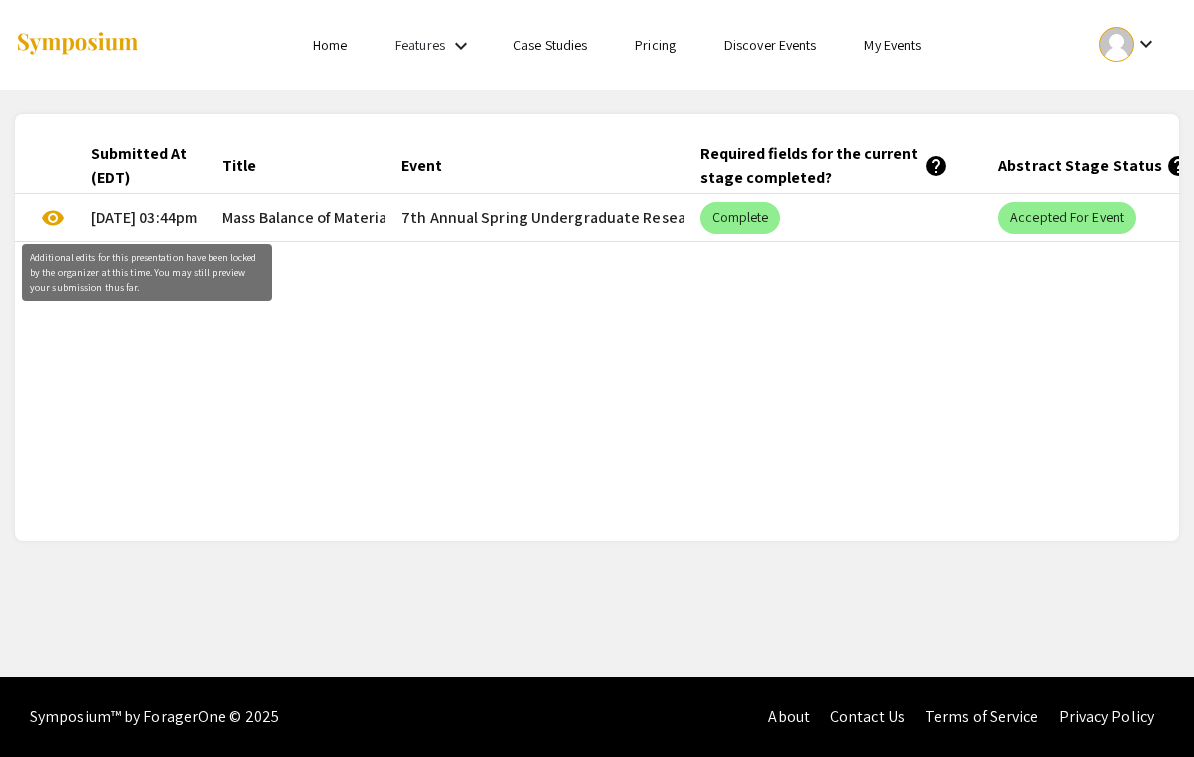 click on "visibility" at bounding box center (53, 218) 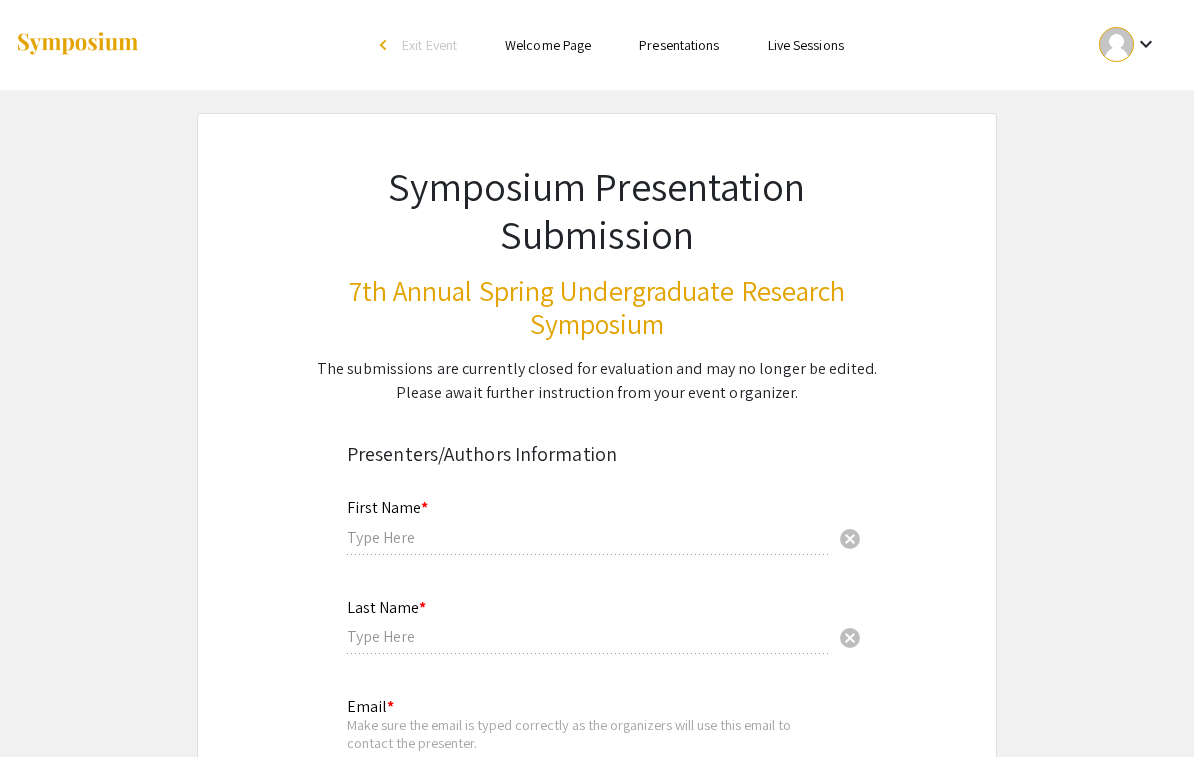 type on "[PERSON_NAME]" 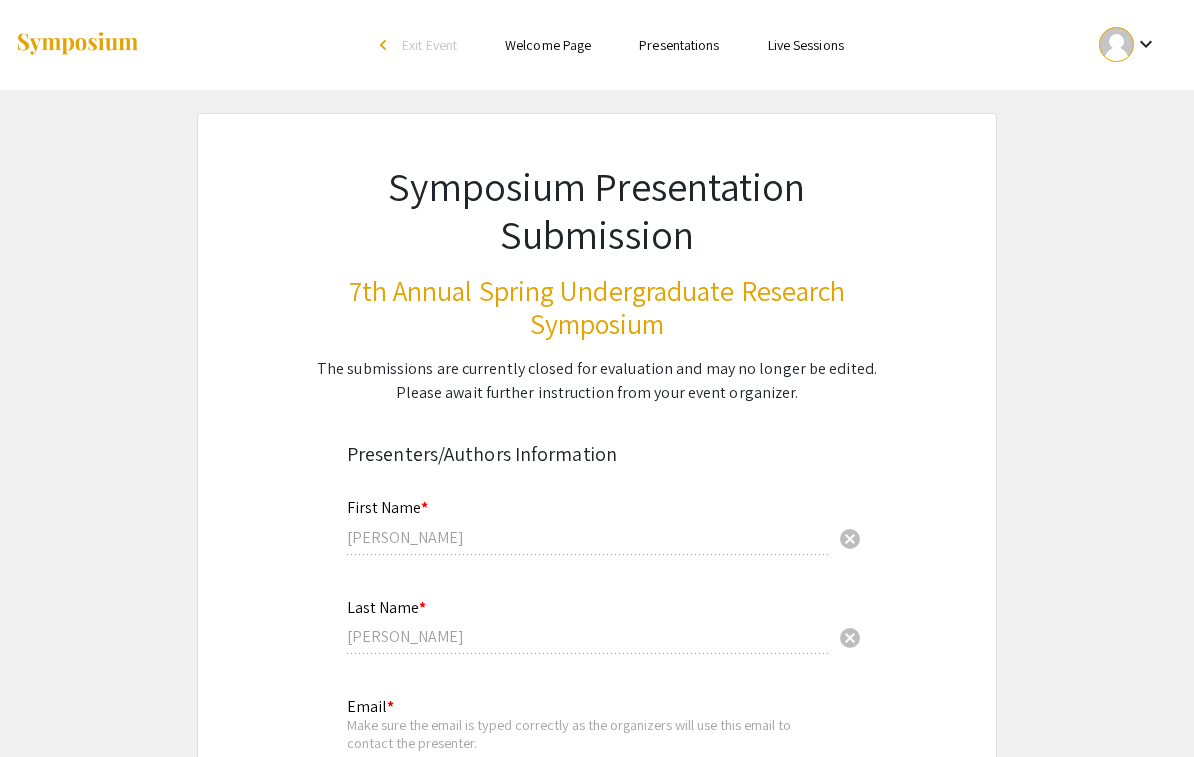 select on "custom" 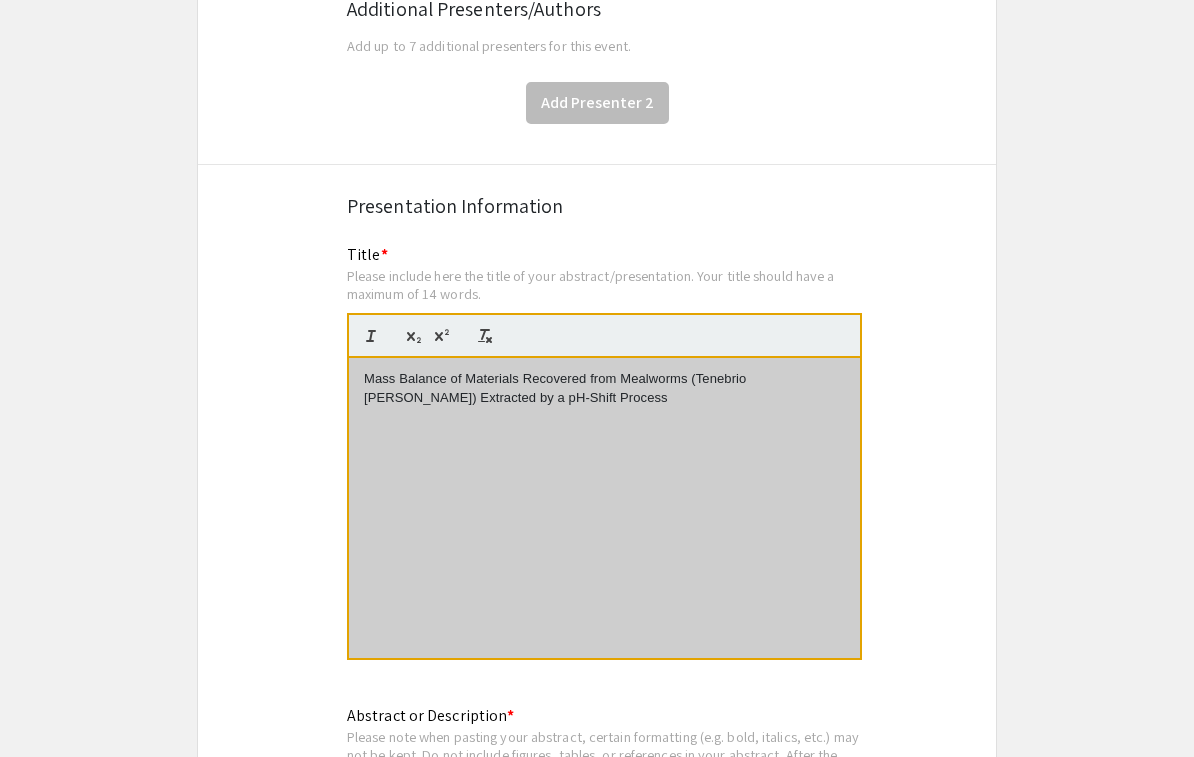 scroll, scrollTop: 1439, scrollLeft: 0, axis: vertical 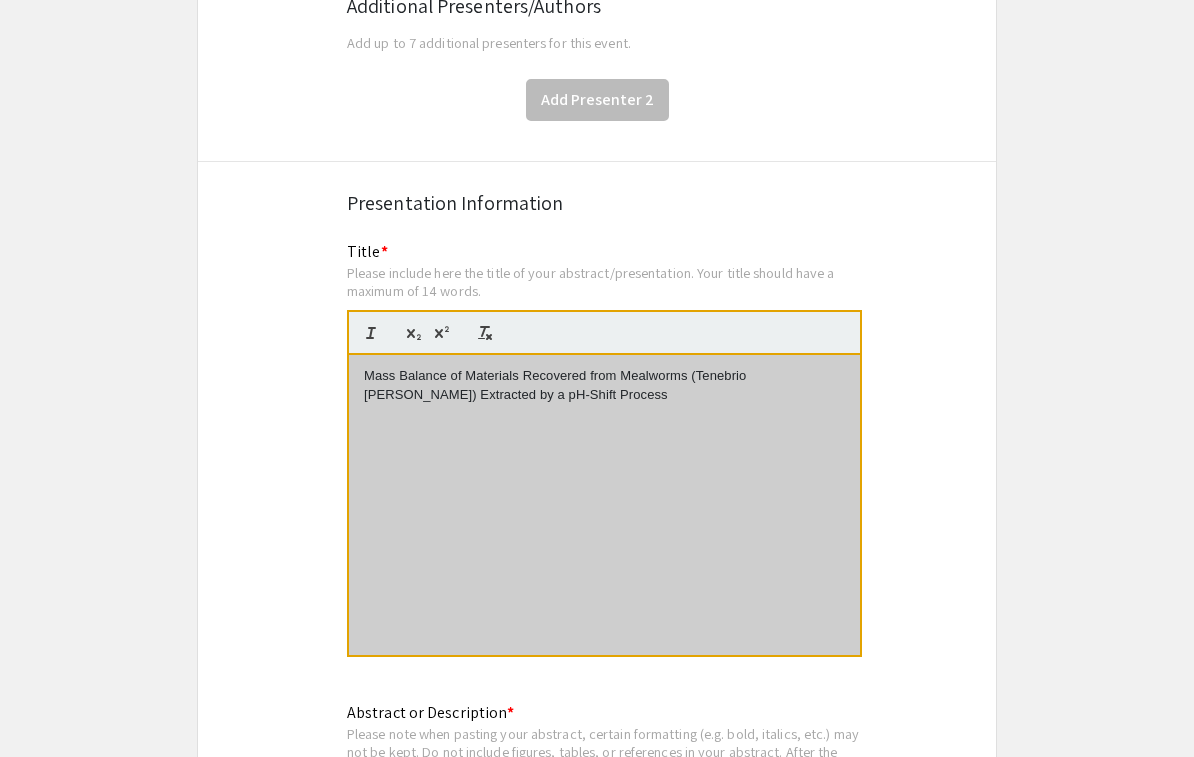 click on "Mass Balance of Materials Recovered from Mealworms (Tenebrio [PERSON_NAME]) Extracted by a pH-Shift Process" at bounding box center [604, 385] 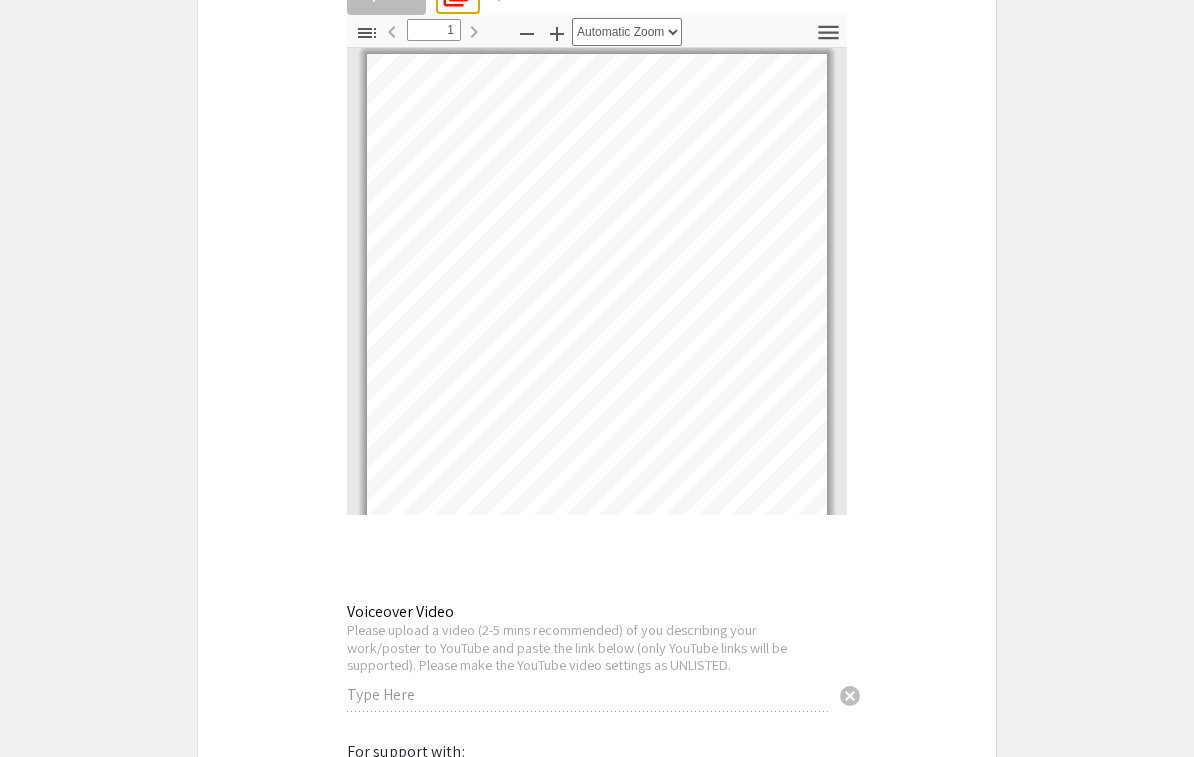 scroll, scrollTop: 5205, scrollLeft: 0, axis: vertical 